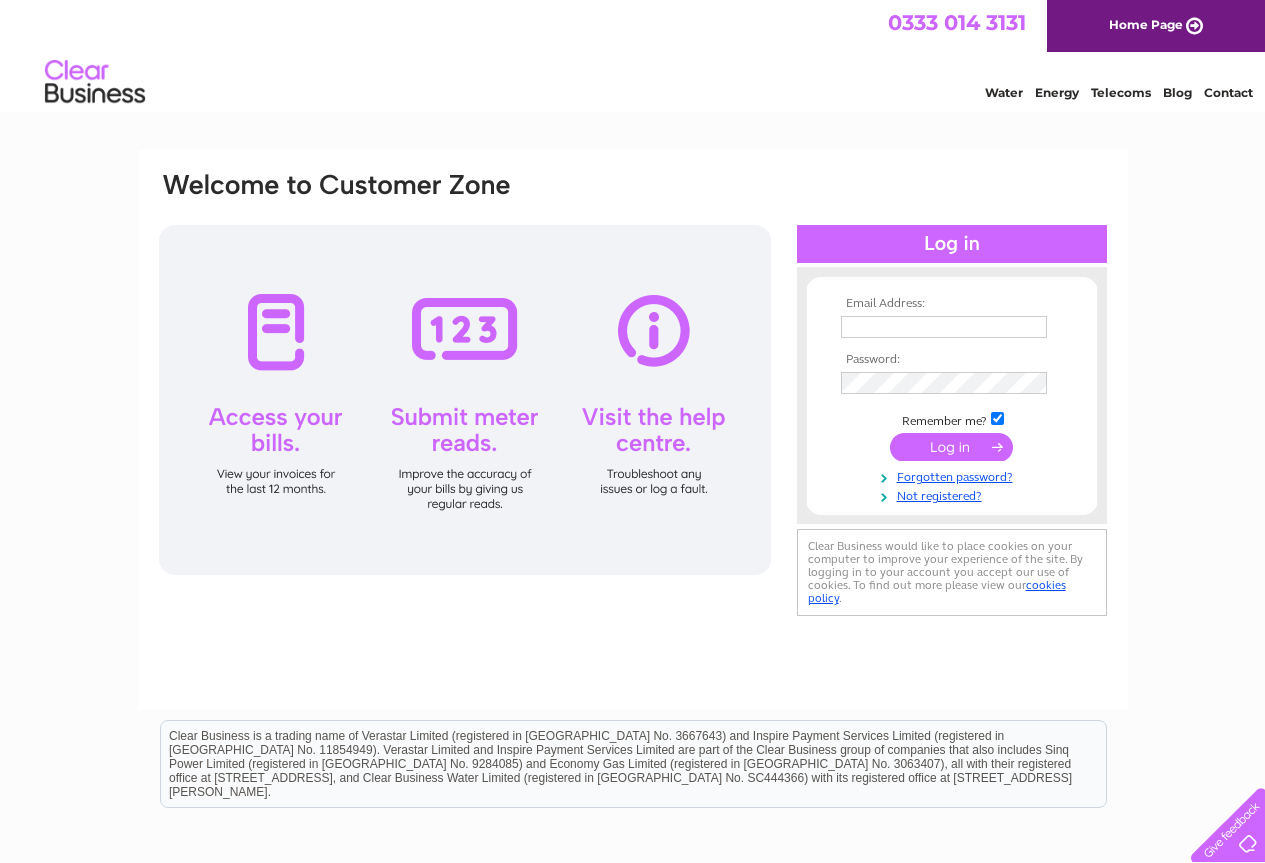 scroll, scrollTop: 0, scrollLeft: 0, axis: both 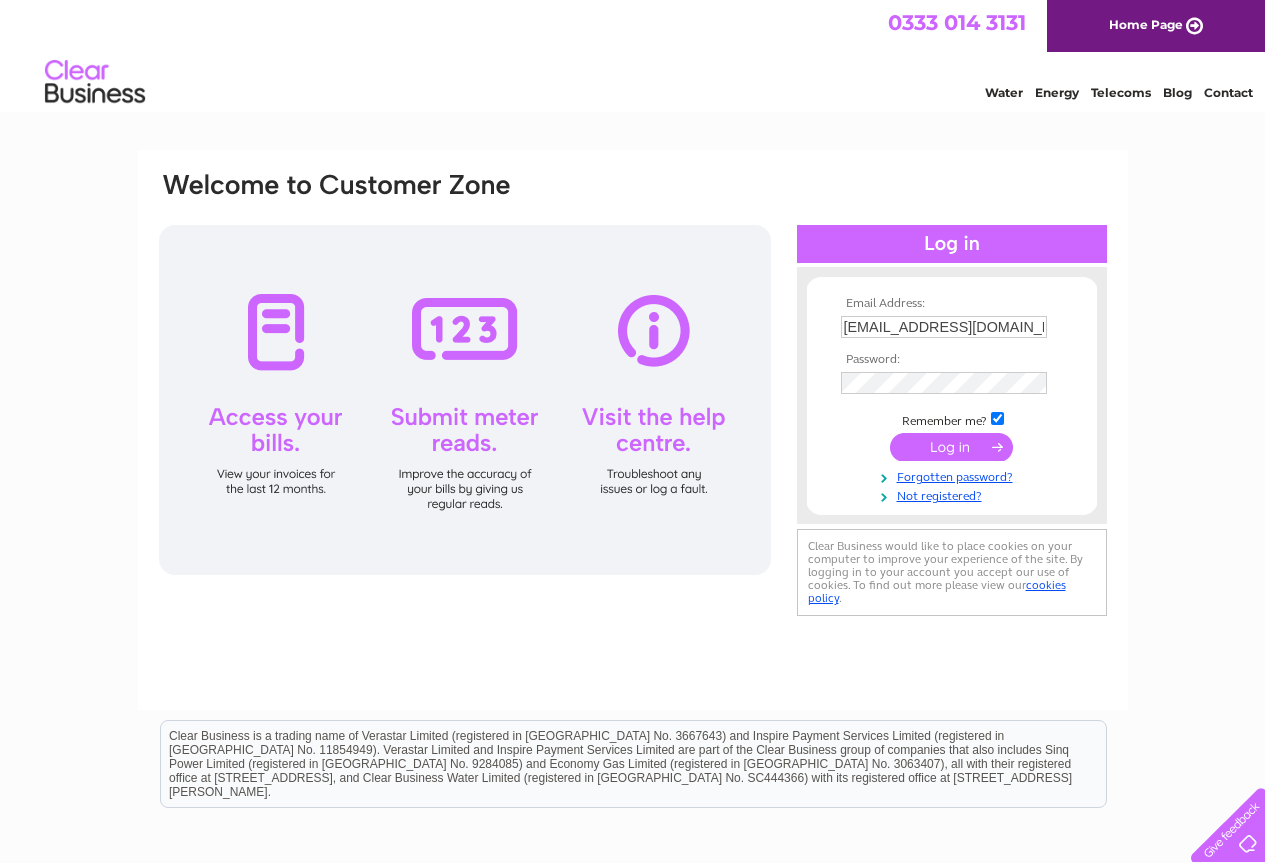 click at bounding box center (951, 447) 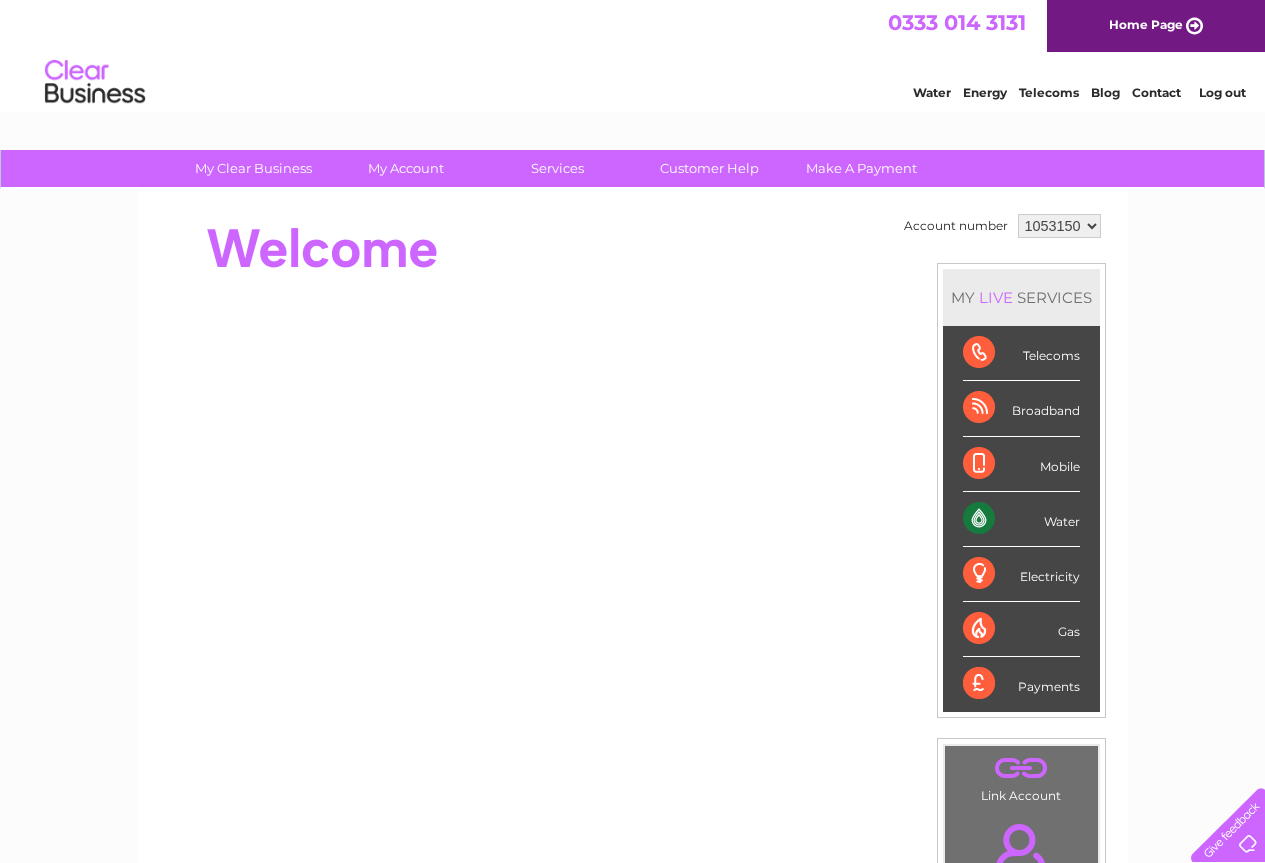 scroll, scrollTop: 0, scrollLeft: 0, axis: both 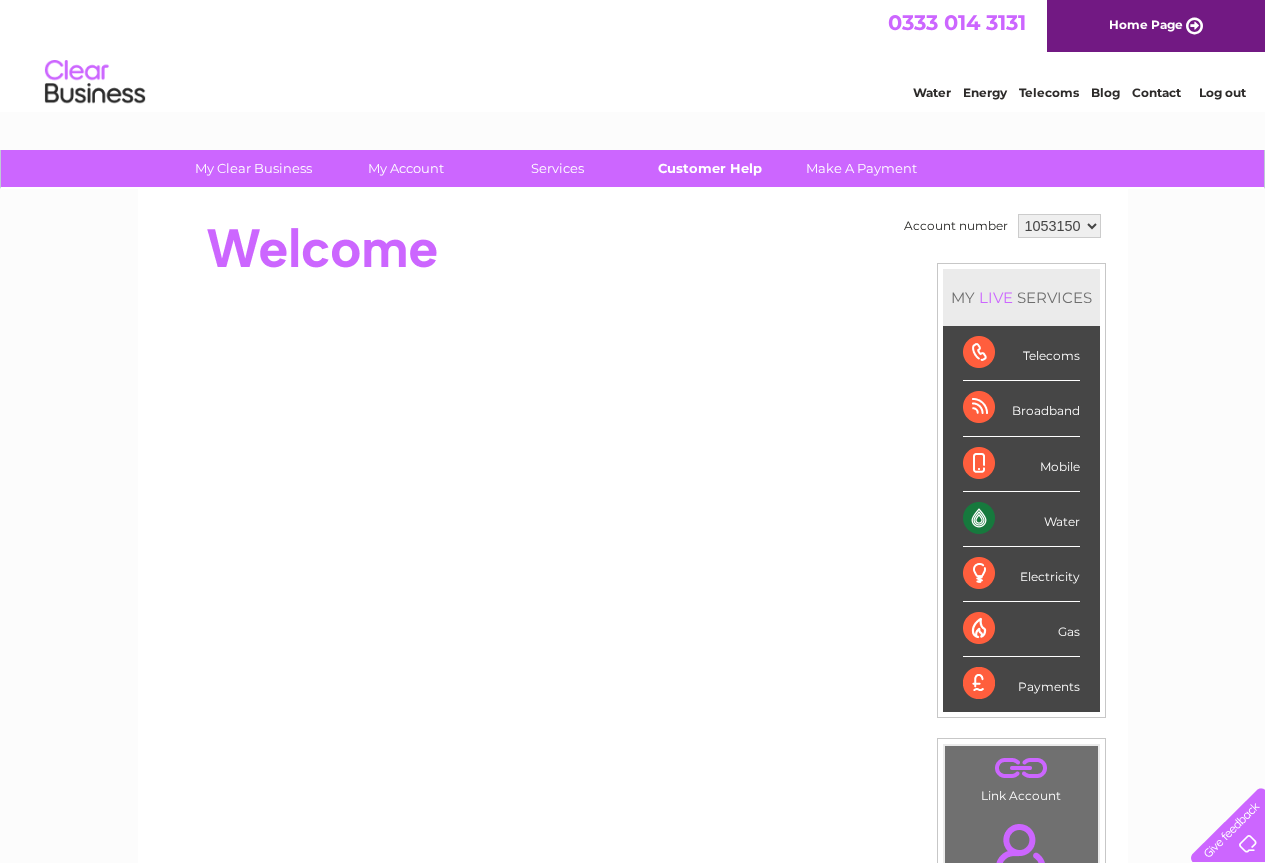 click on "Customer Help" at bounding box center (709, 168) 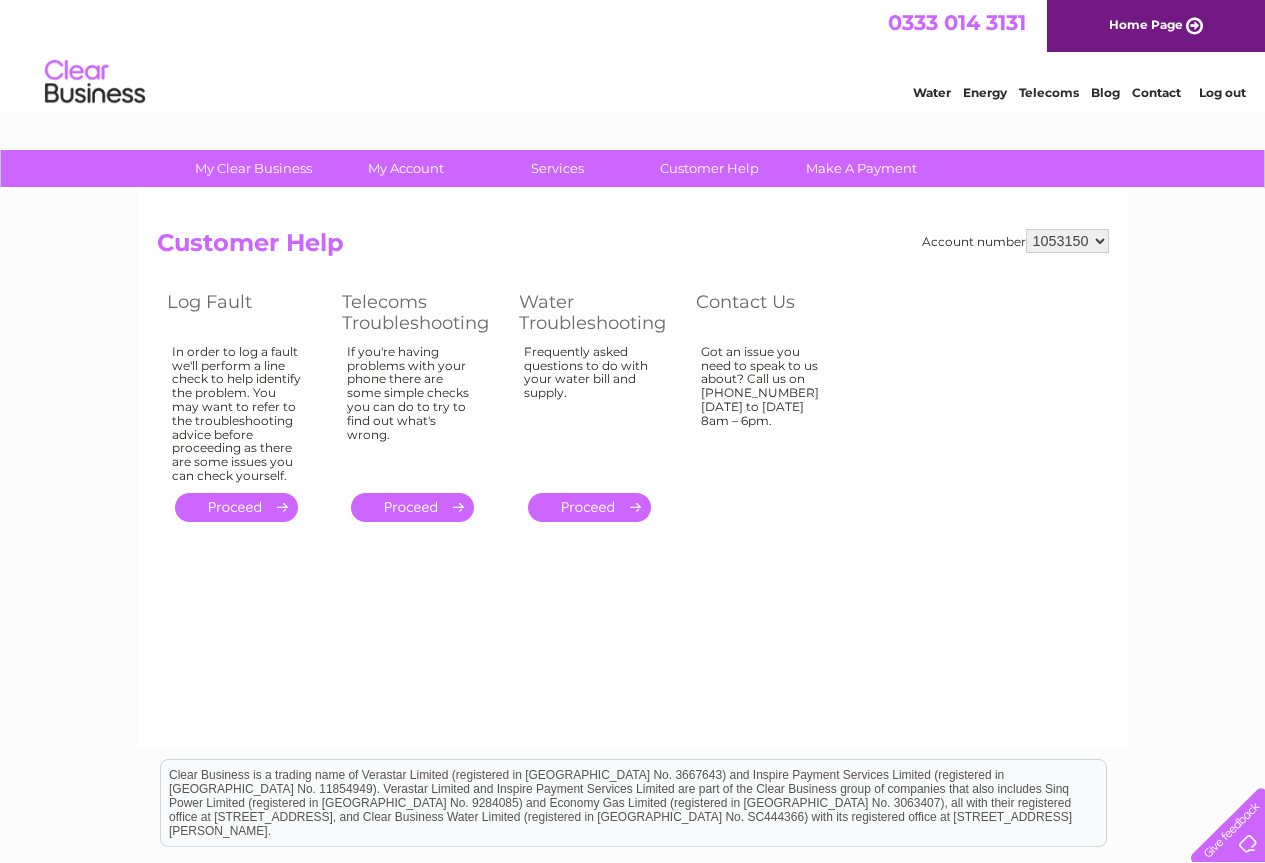 scroll, scrollTop: 0, scrollLeft: 0, axis: both 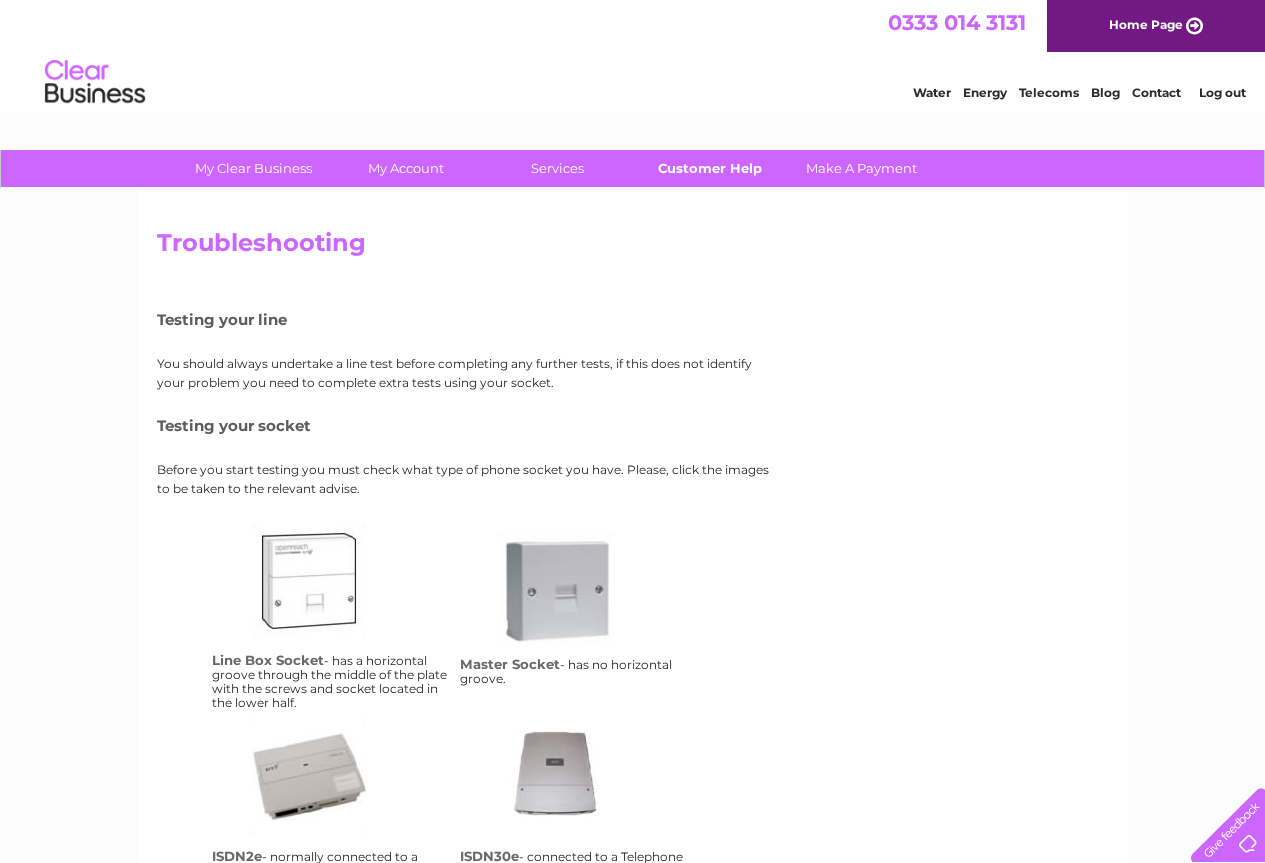 click on "Customer Help" at bounding box center (709, 168) 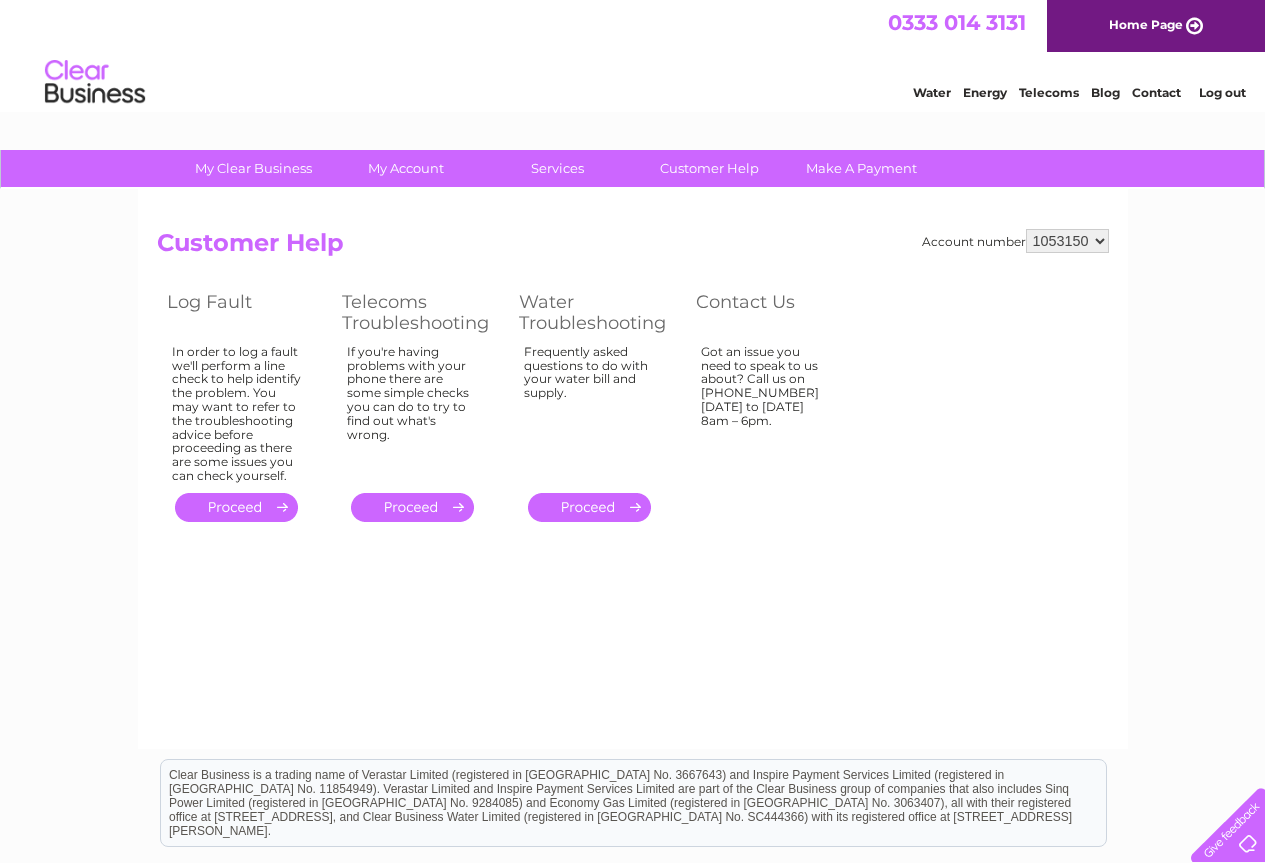 scroll, scrollTop: 0, scrollLeft: 0, axis: both 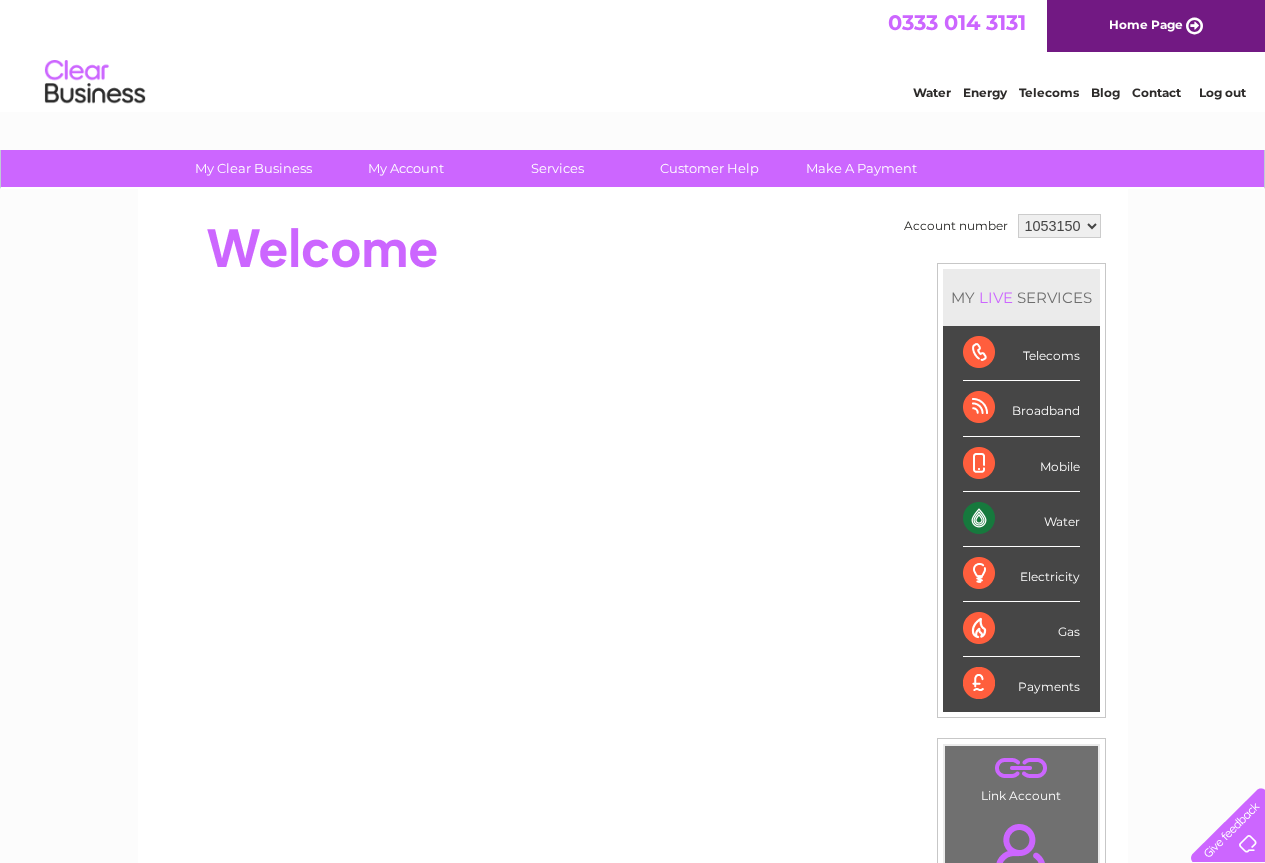 click on "Telecoms" at bounding box center (1021, 353) 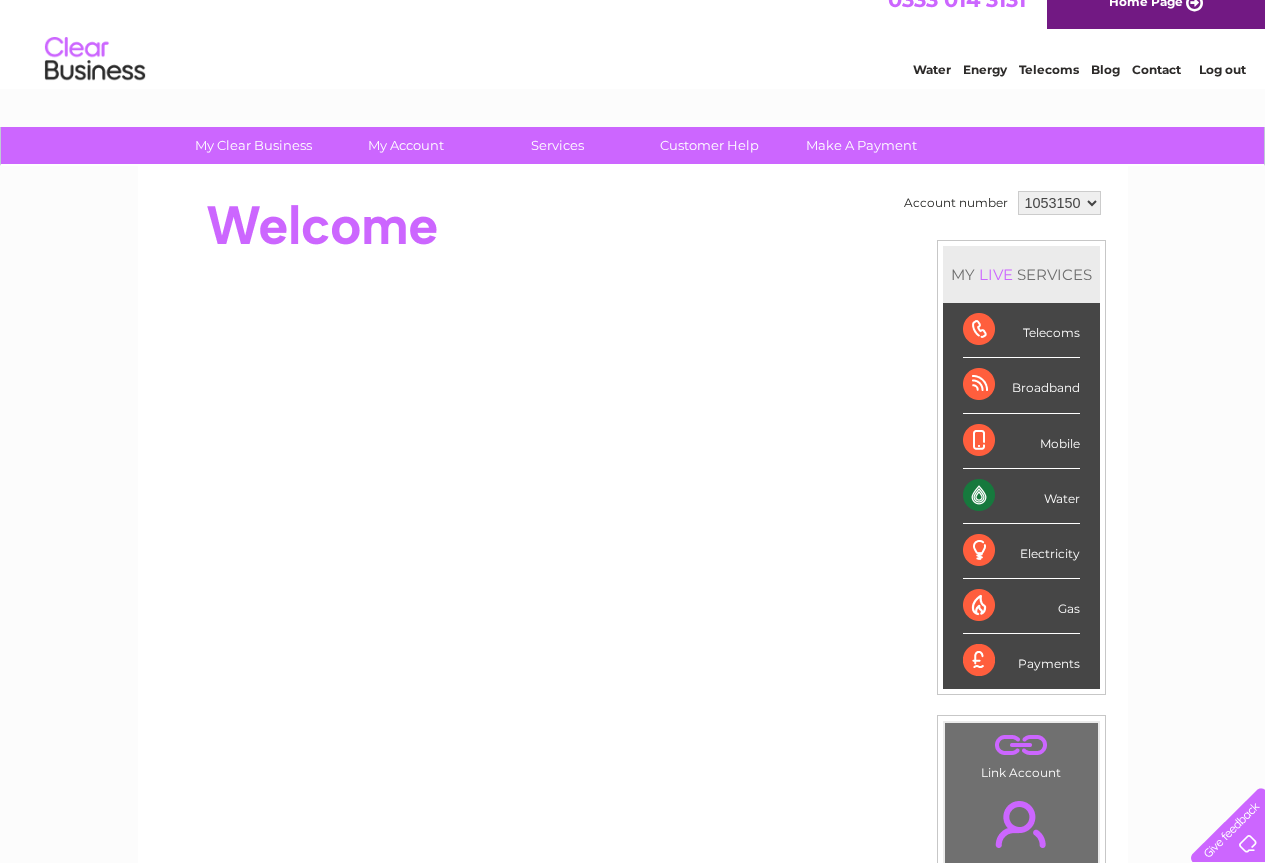 scroll, scrollTop: 0, scrollLeft: 0, axis: both 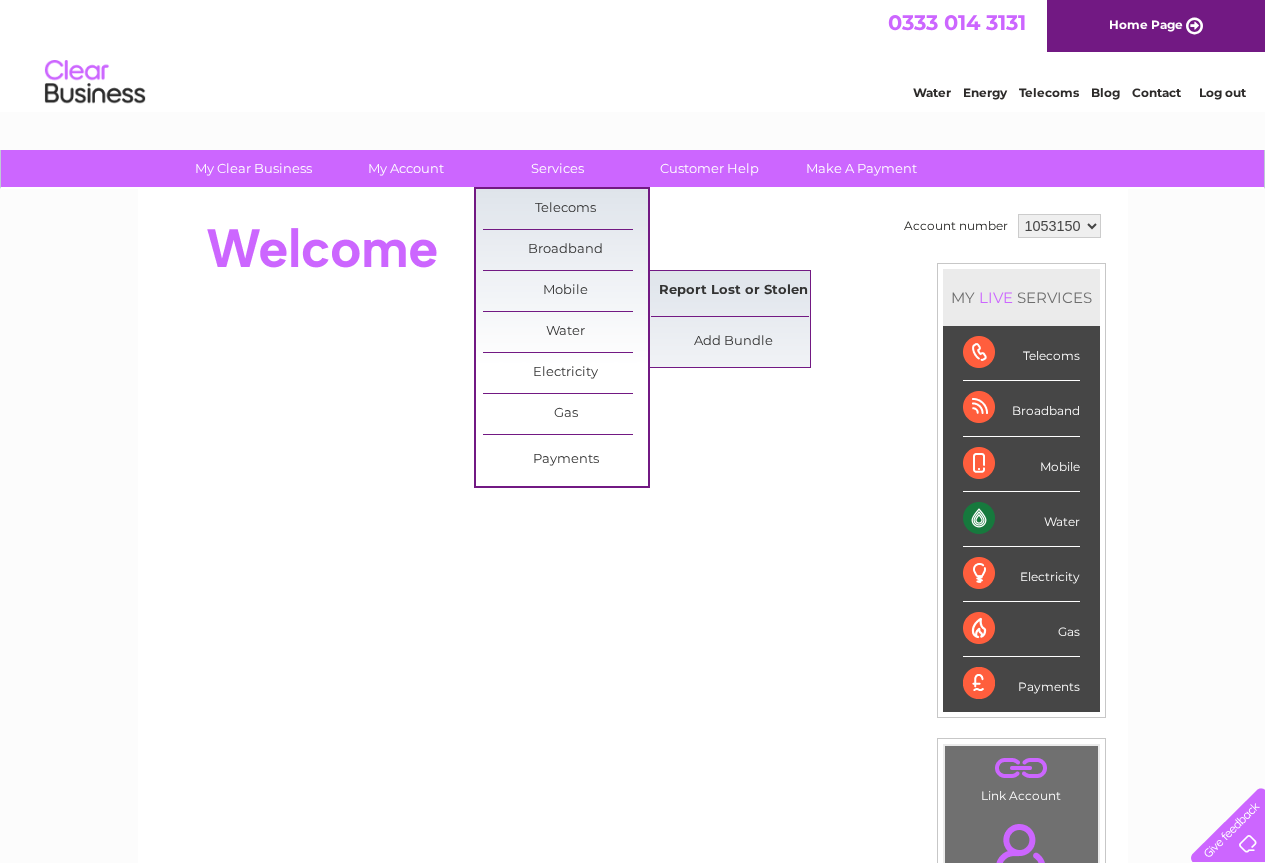 click on "Report Lost or Stolen" at bounding box center [733, 291] 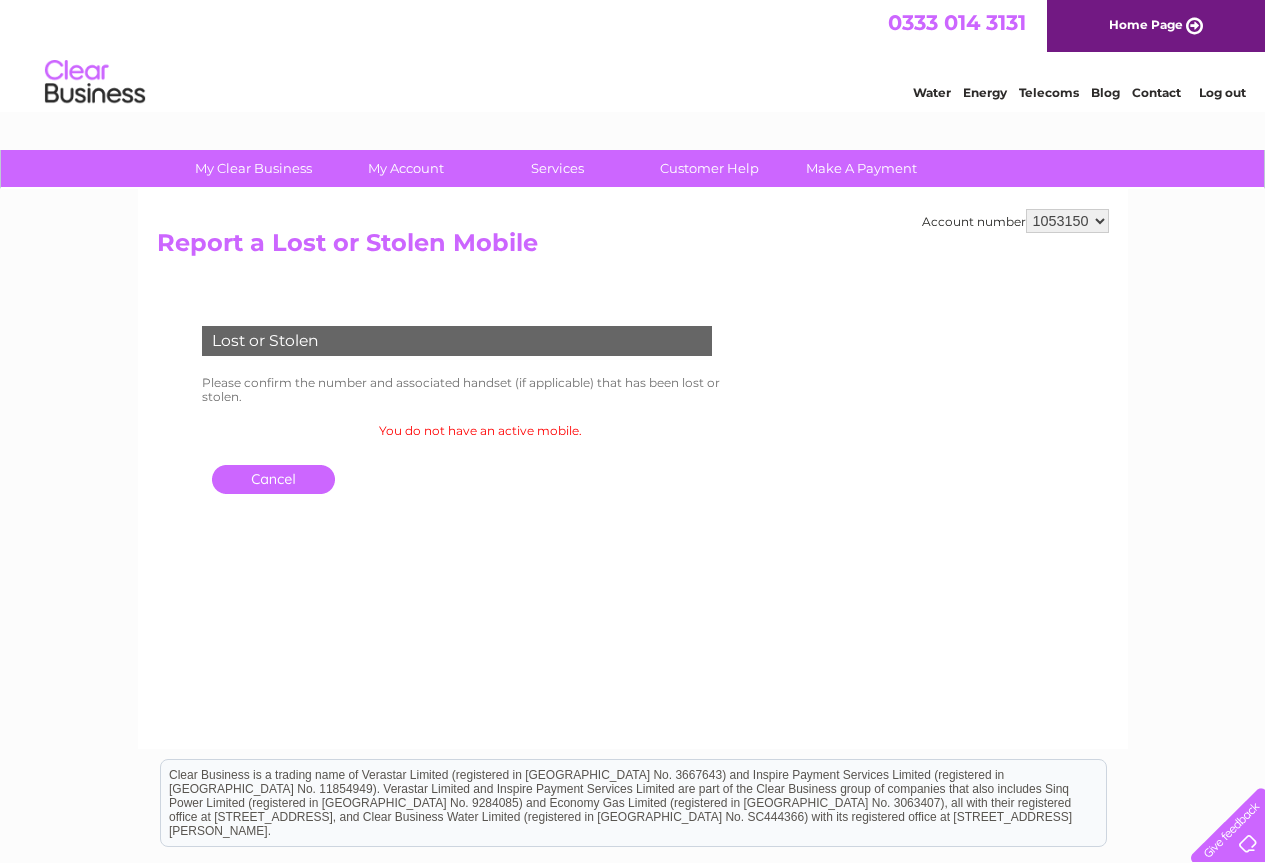 scroll, scrollTop: 0, scrollLeft: 0, axis: both 